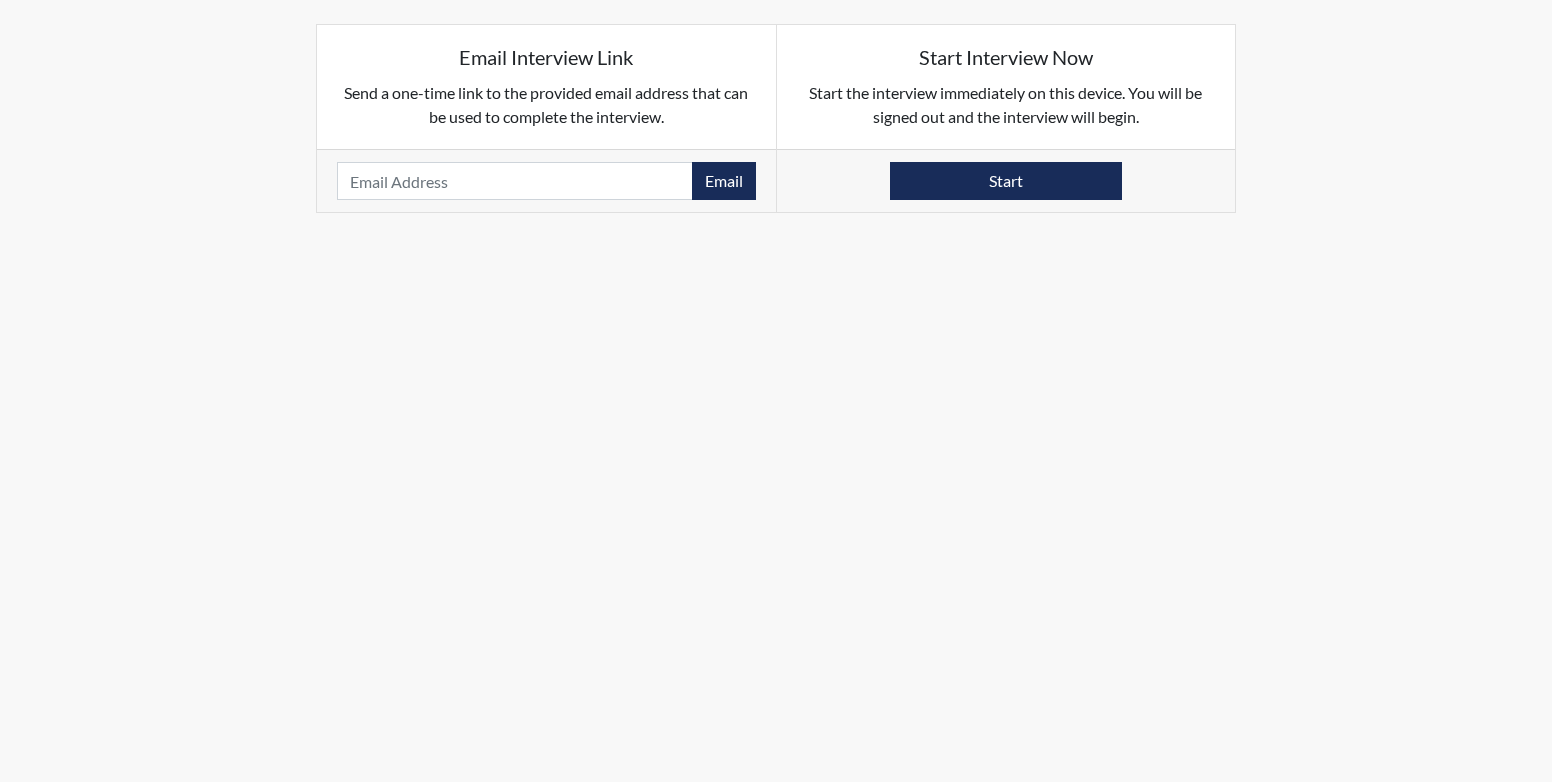 scroll, scrollTop: 0, scrollLeft: 0, axis: both 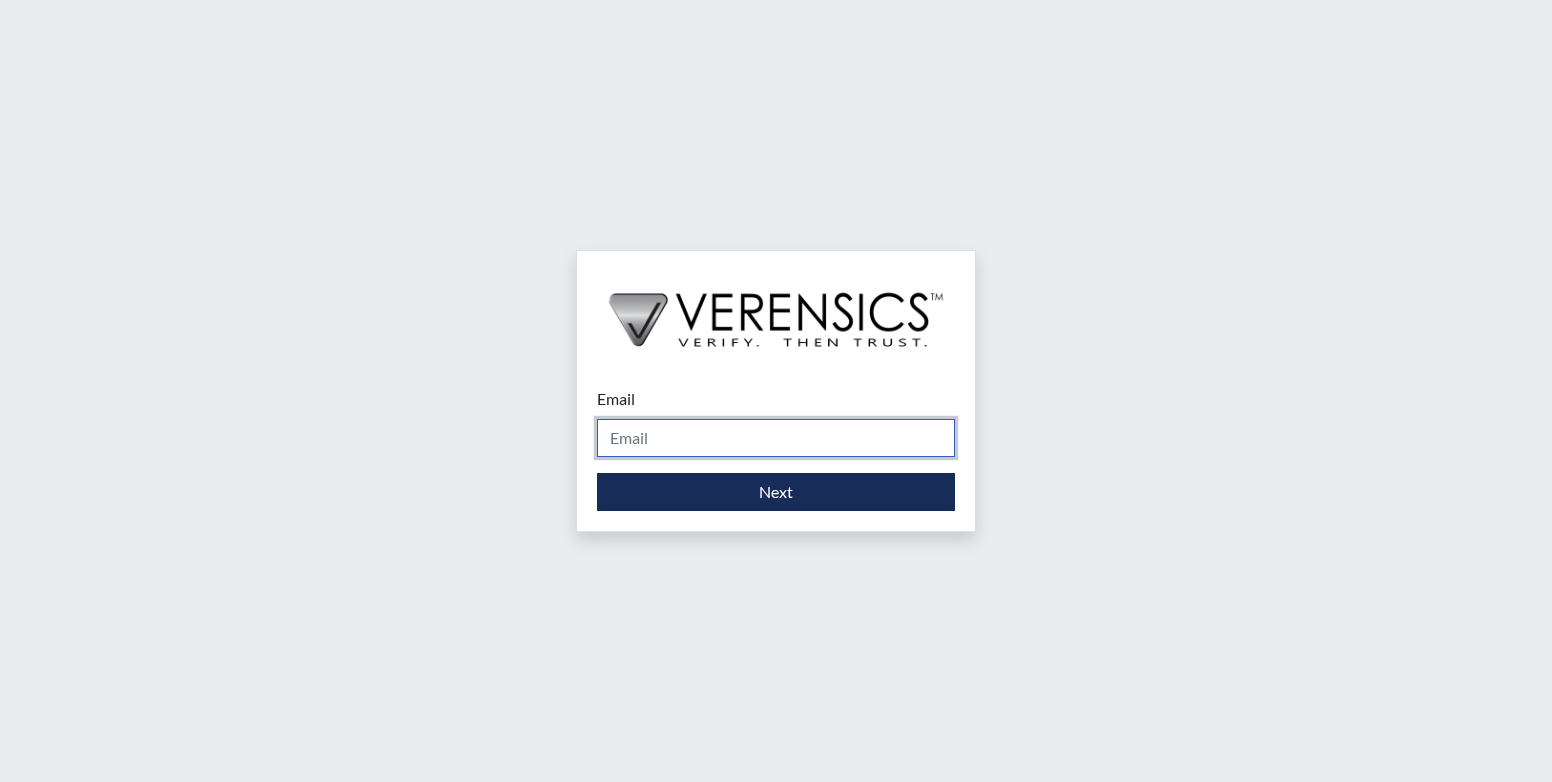 click on "Email" at bounding box center [776, 438] 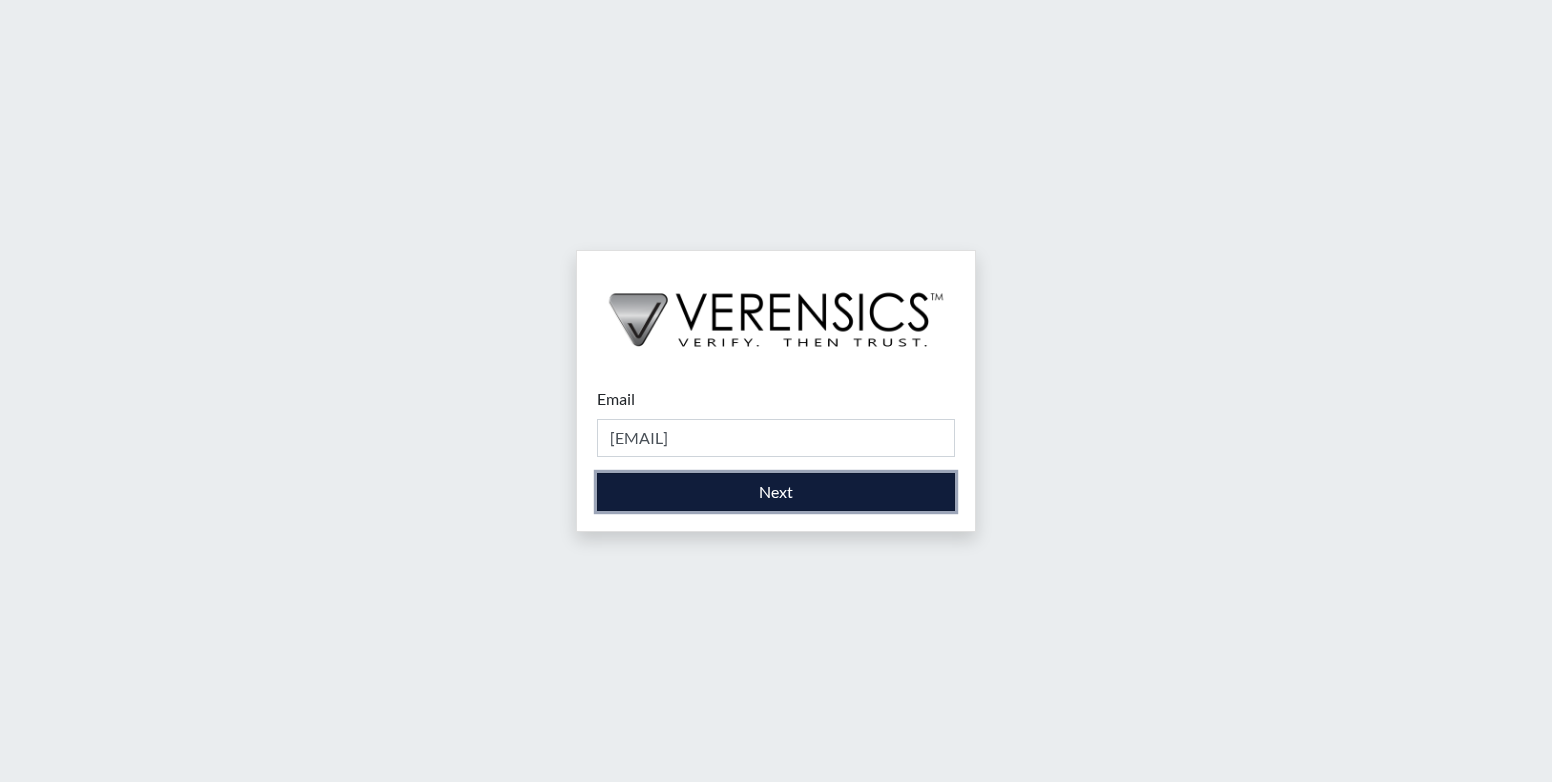 click on "Next" at bounding box center (776, 492) 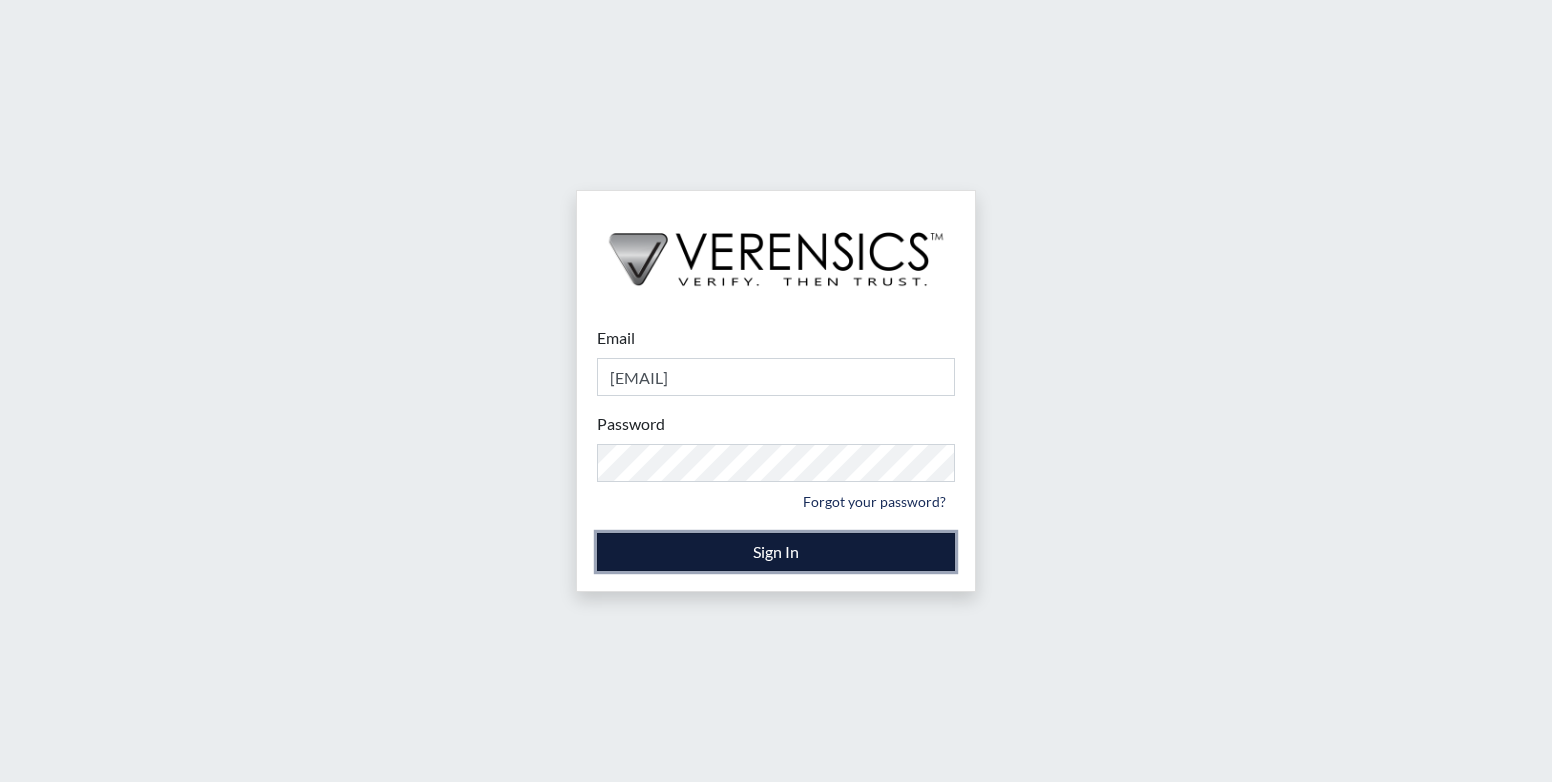 click on "Sign In" at bounding box center [776, 552] 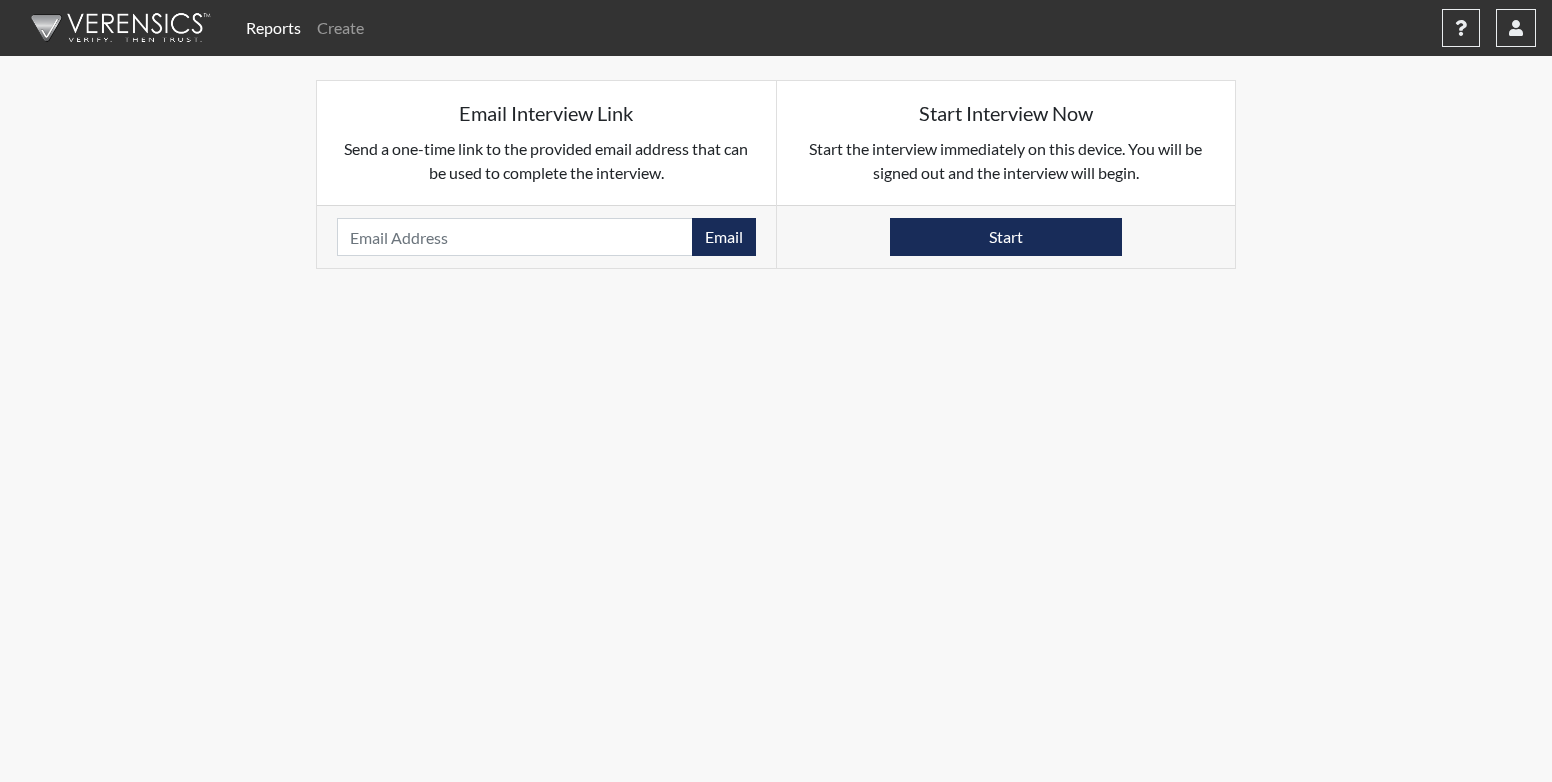 click on "Reports" at bounding box center (273, 28) 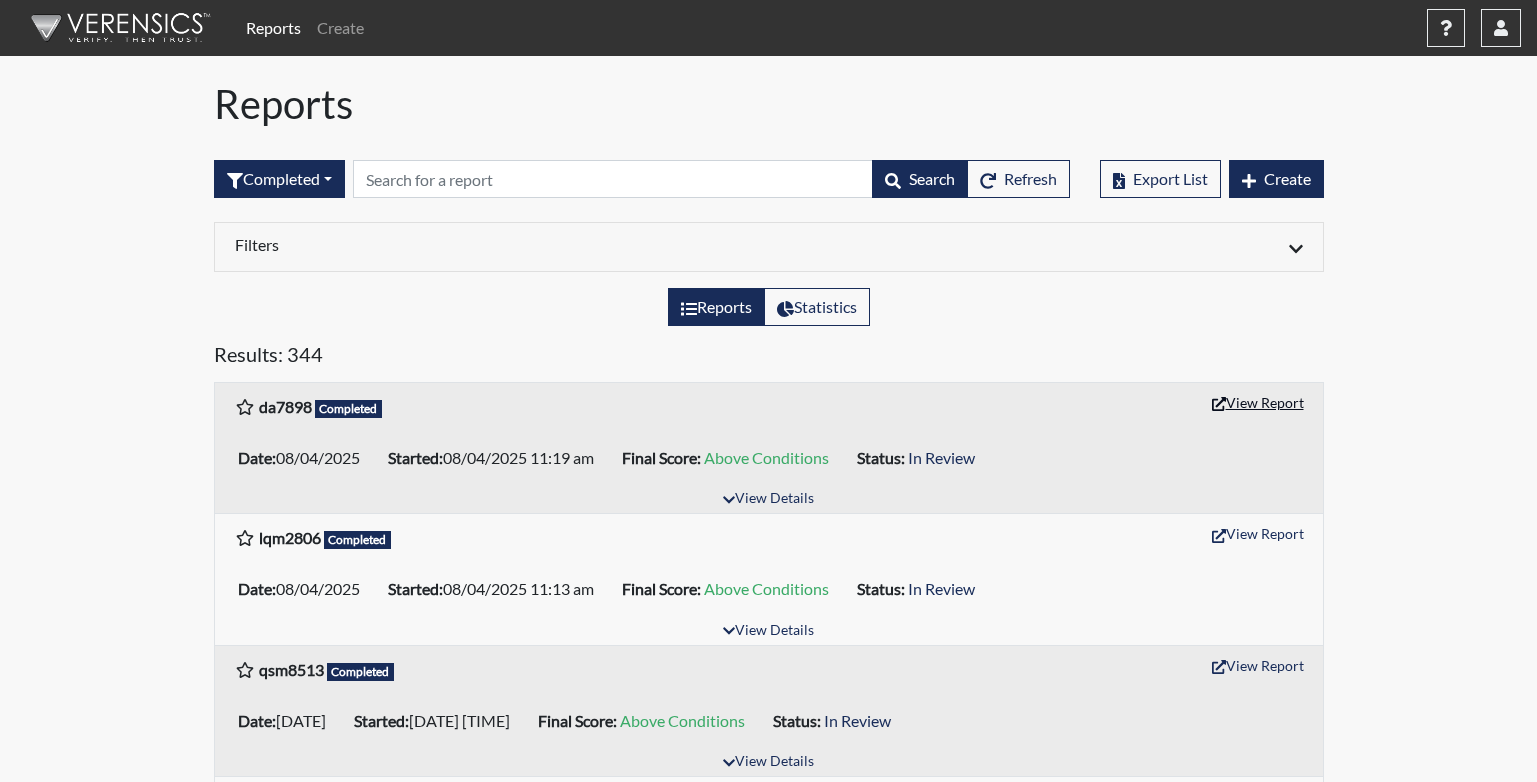 click on "View Report" at bounding box center [1258, 402] 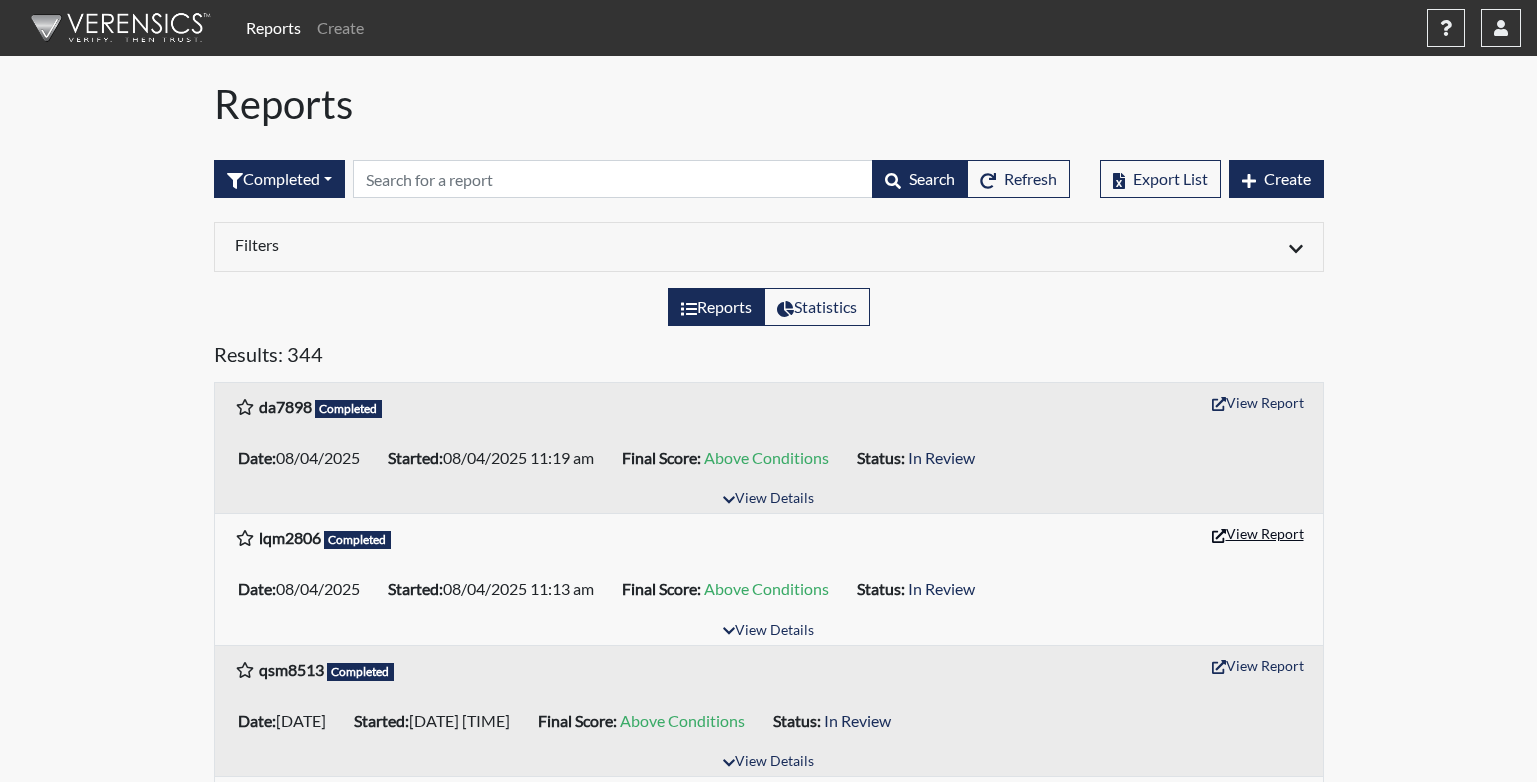 click on "View Report" at bounding box center (1258, 533) 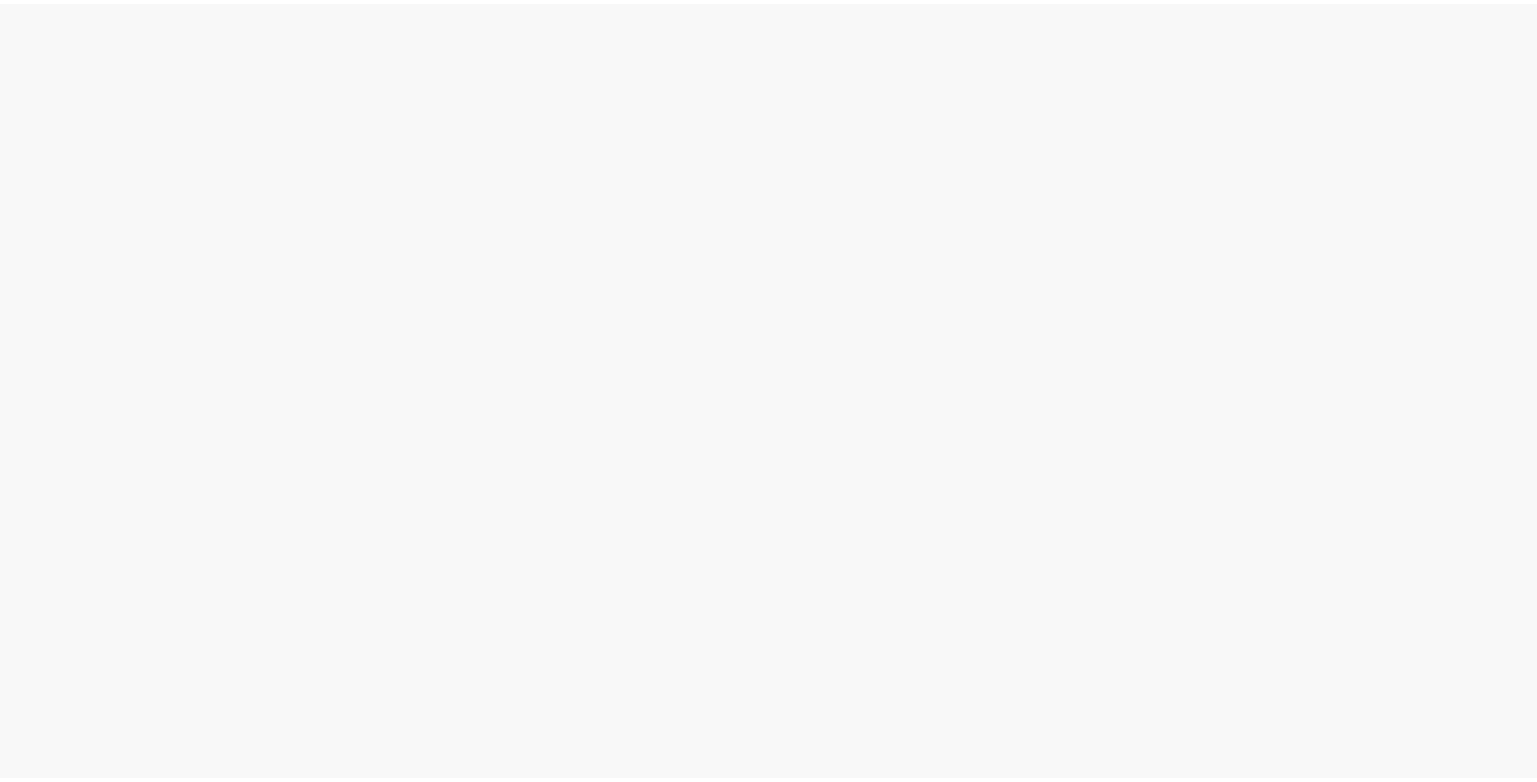 scroll, scrollTop: 0, scrollLeft: 0, axis: both 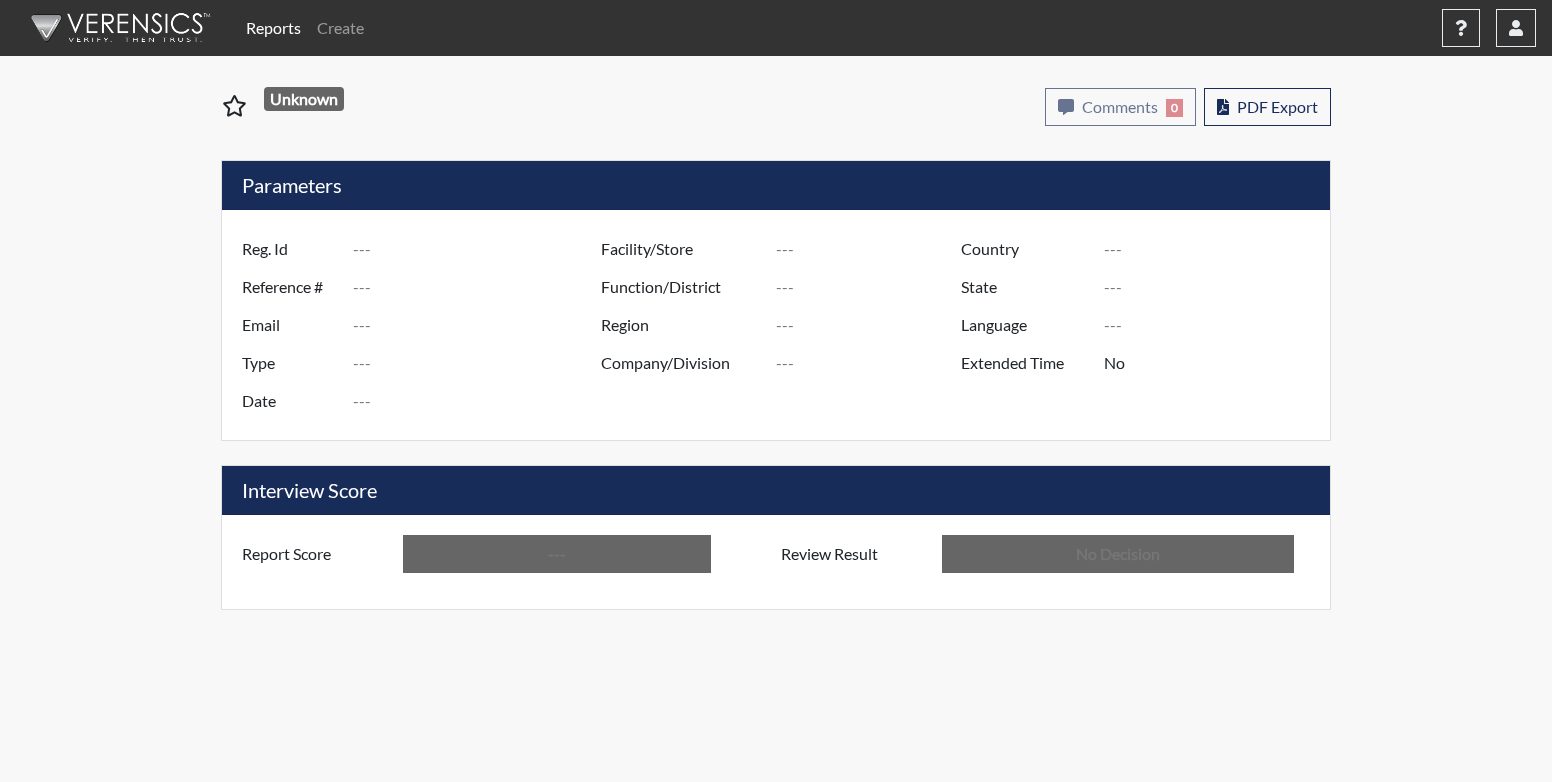 type on "da7898" 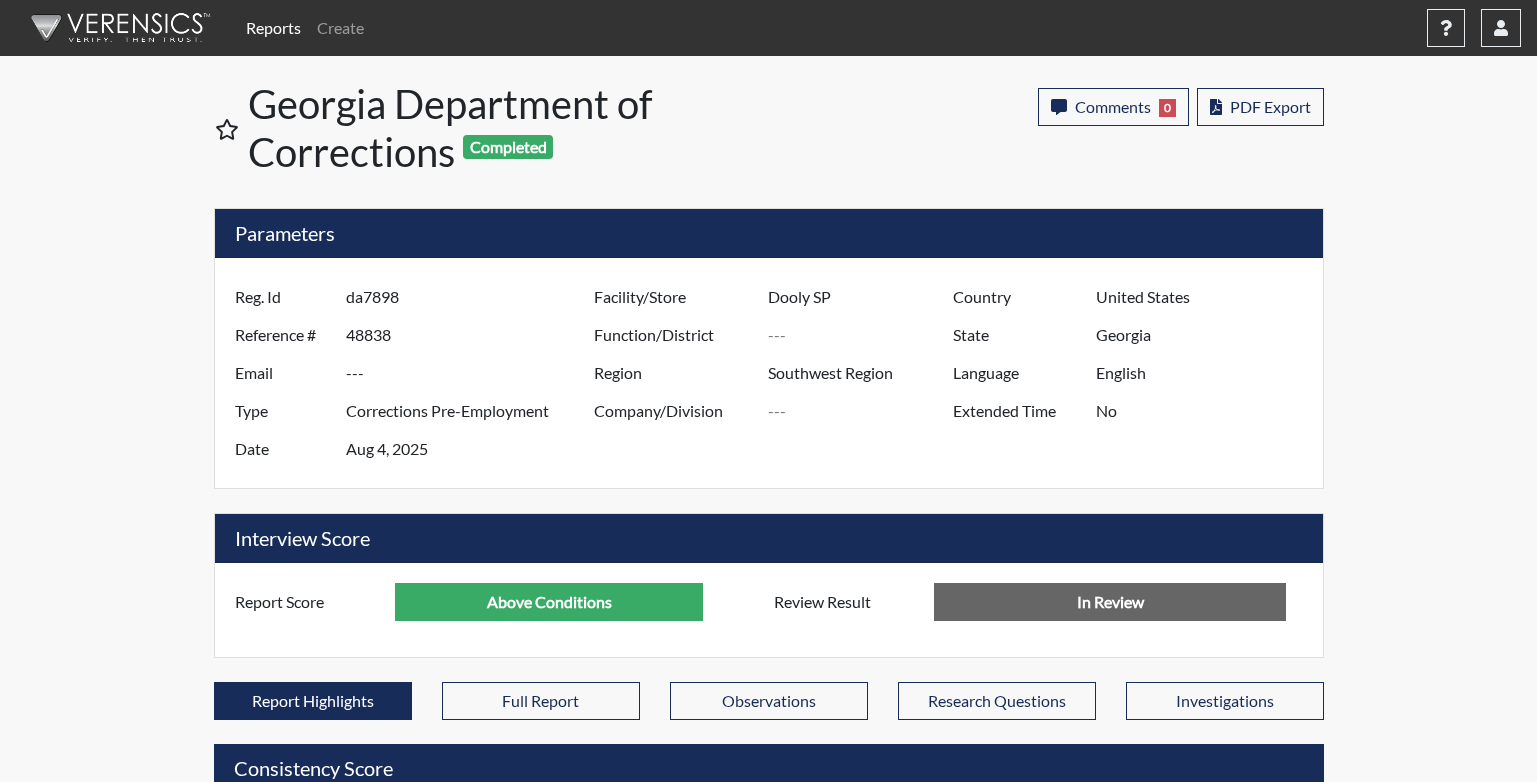 scroll, scrollTop: 999668, scrollLeft: 999169, axis: both 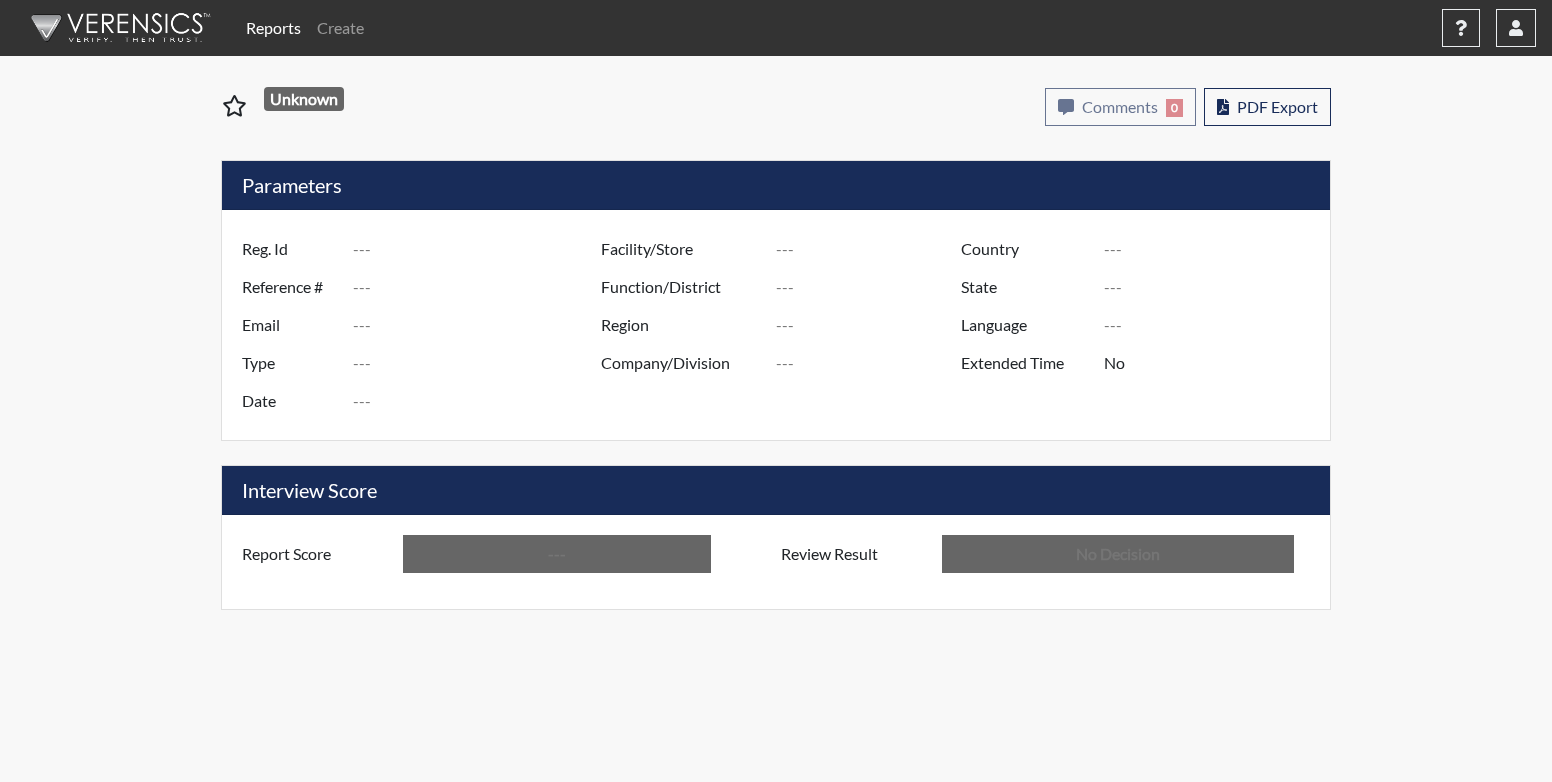 type on "lqm2806" 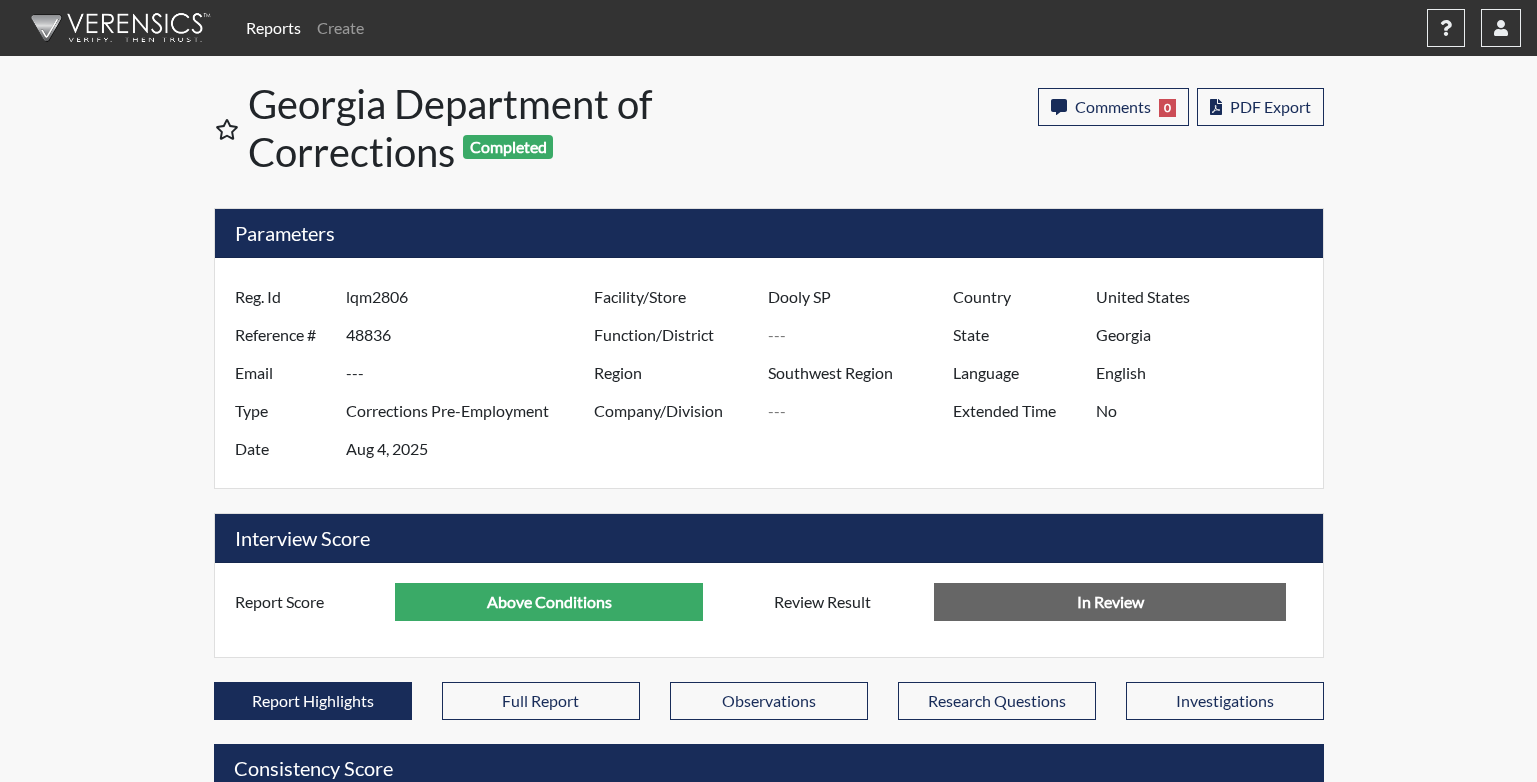 scroll, scrollTop: 999668, scrollLeft: 999169, axis: both 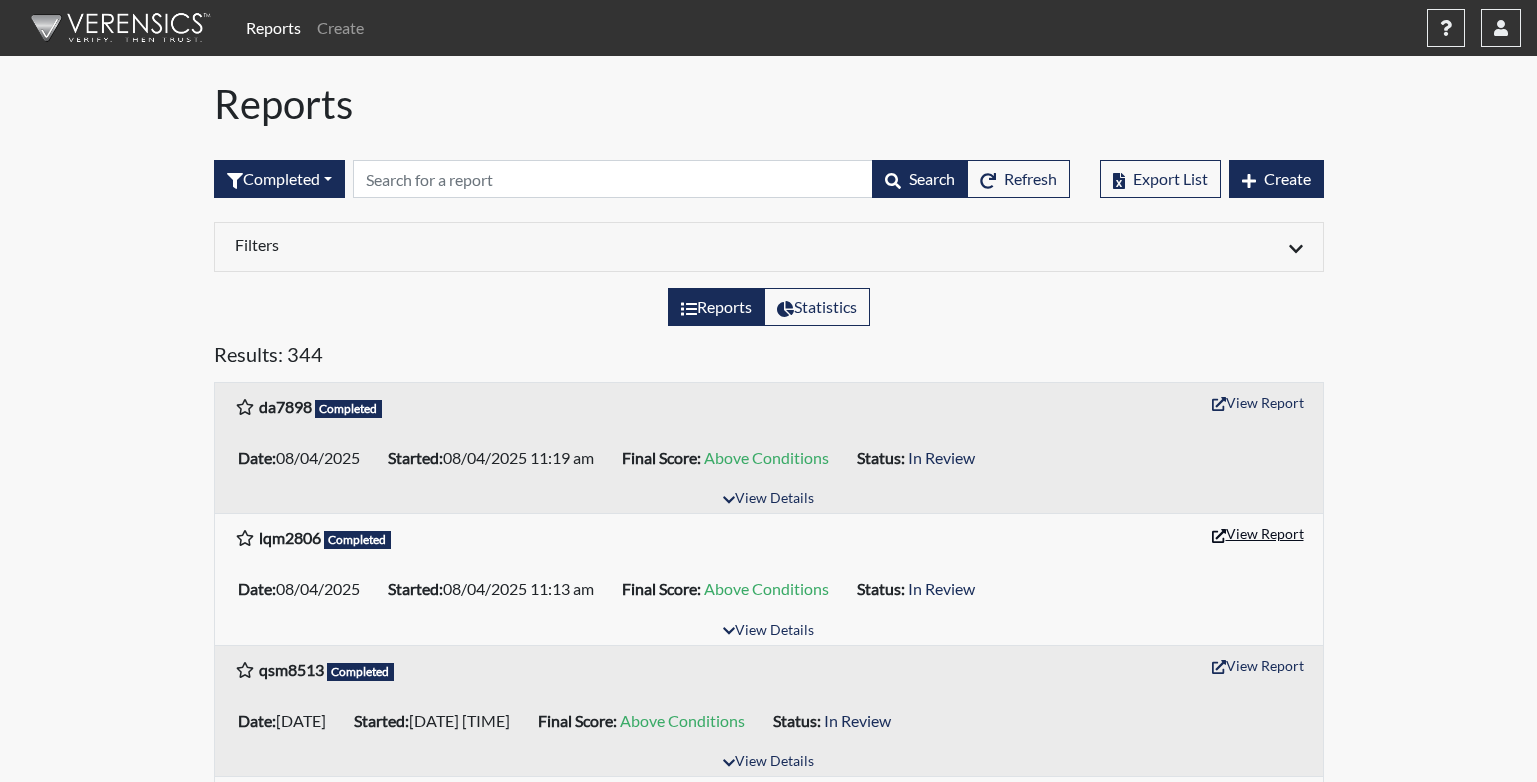 click on "View Report" at bounding box center [1258, 533] 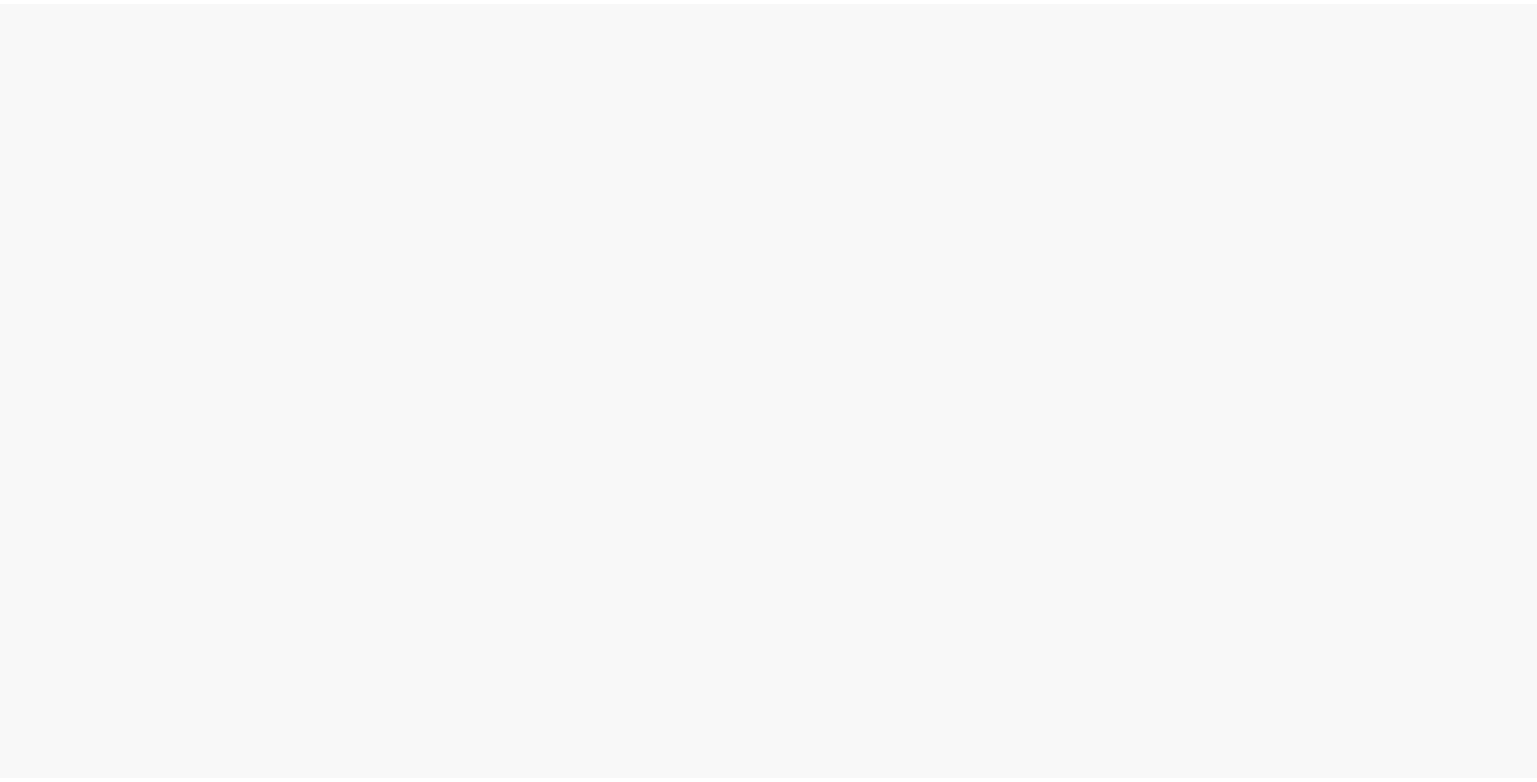 scroll, scrollTop: 0, scrollLeft: 0, axis: both 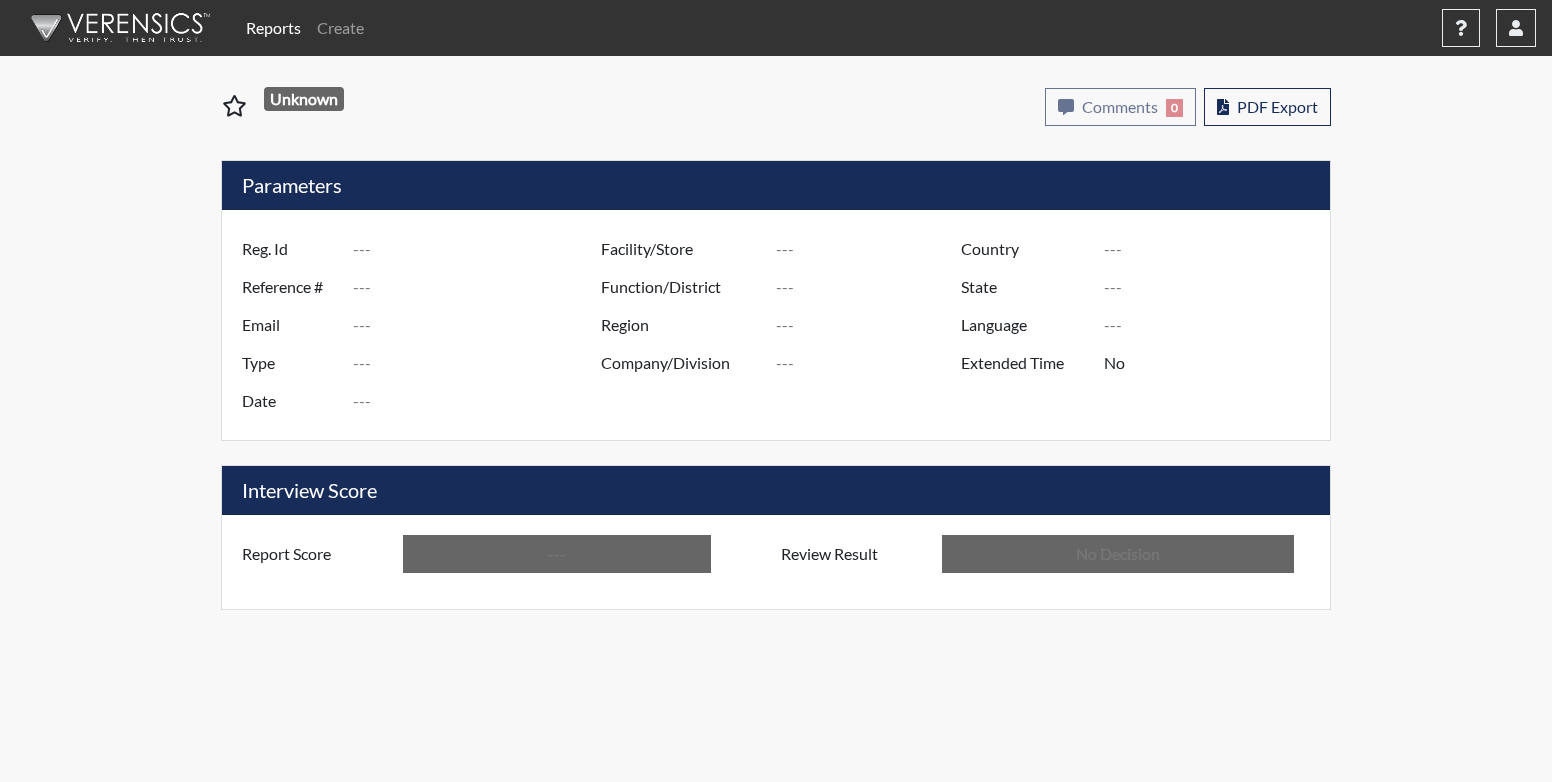type on "lqm2806" 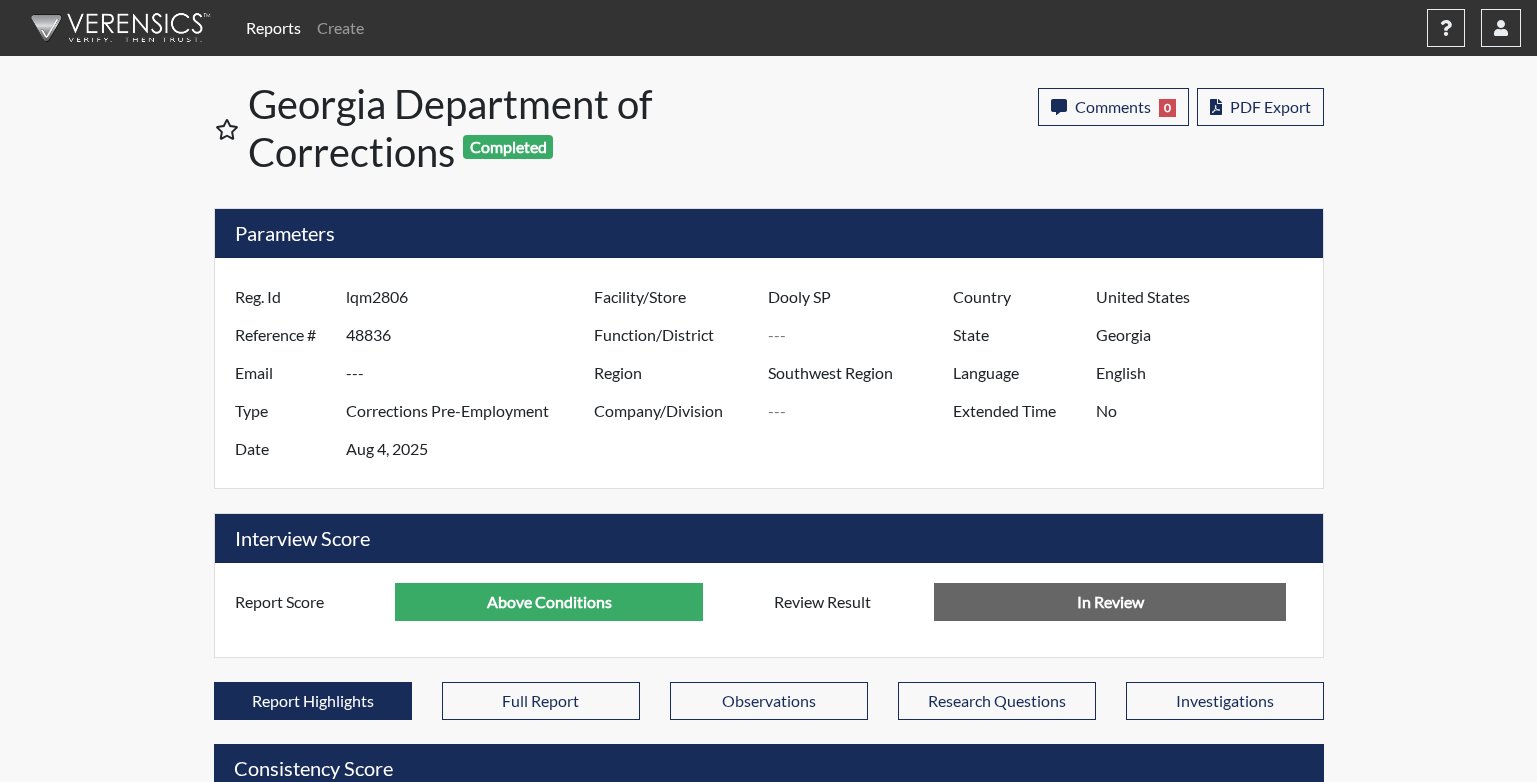 scroll, scrollTop: 999668, scrollLeft: 999169, axis: both 